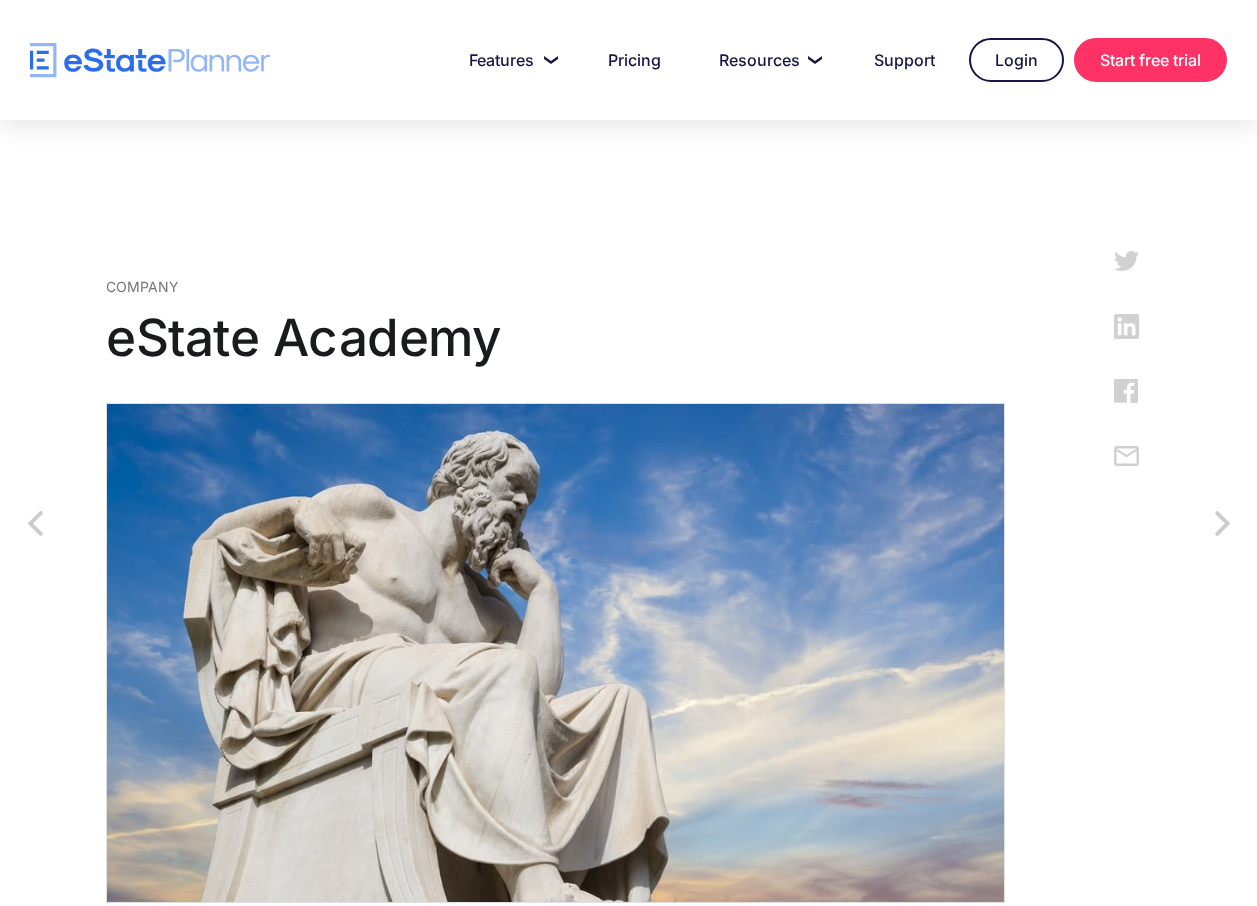 scroll, scrollTop: 0, scrollLeft: 0, axis: both 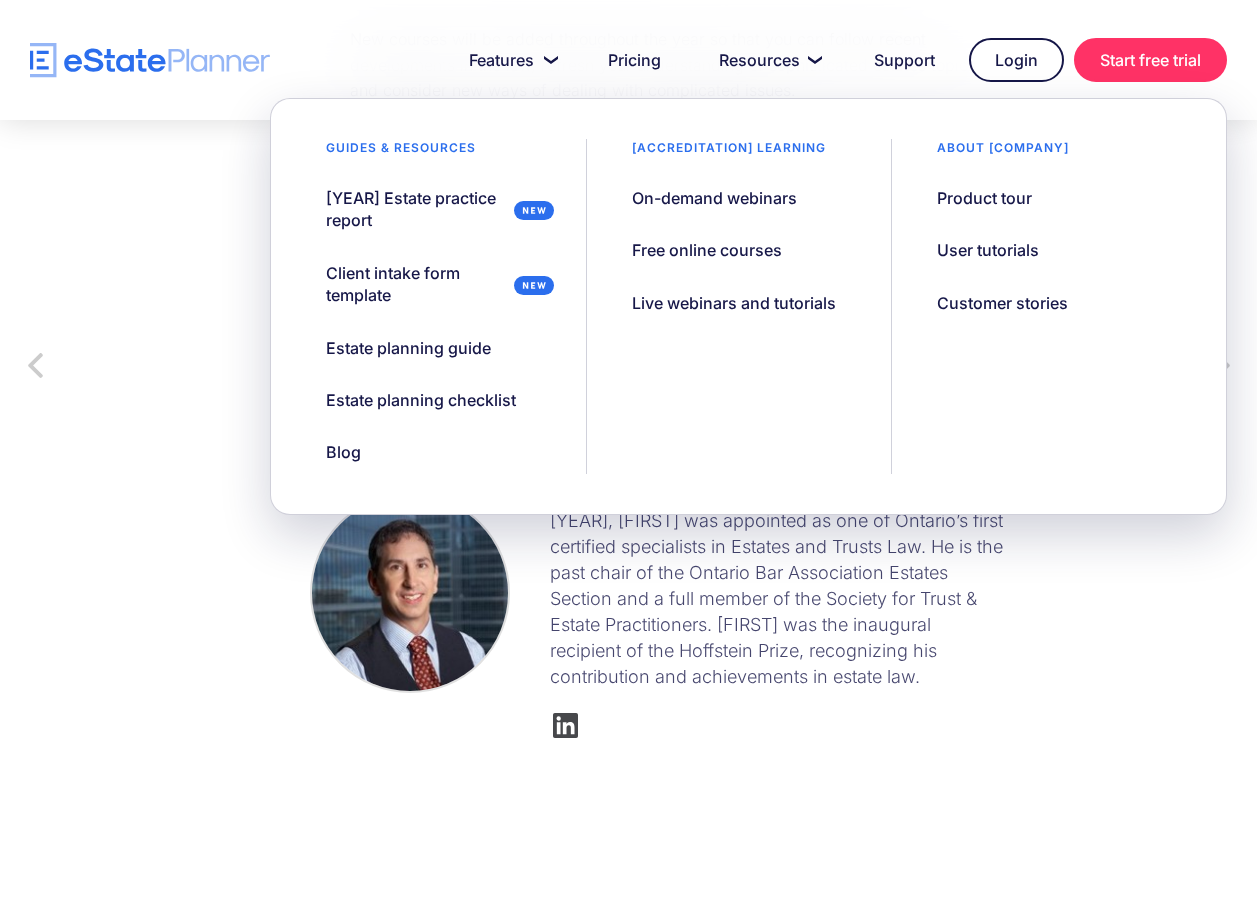 click on "CPD–accredited learning" at bounding box center [729, 153] 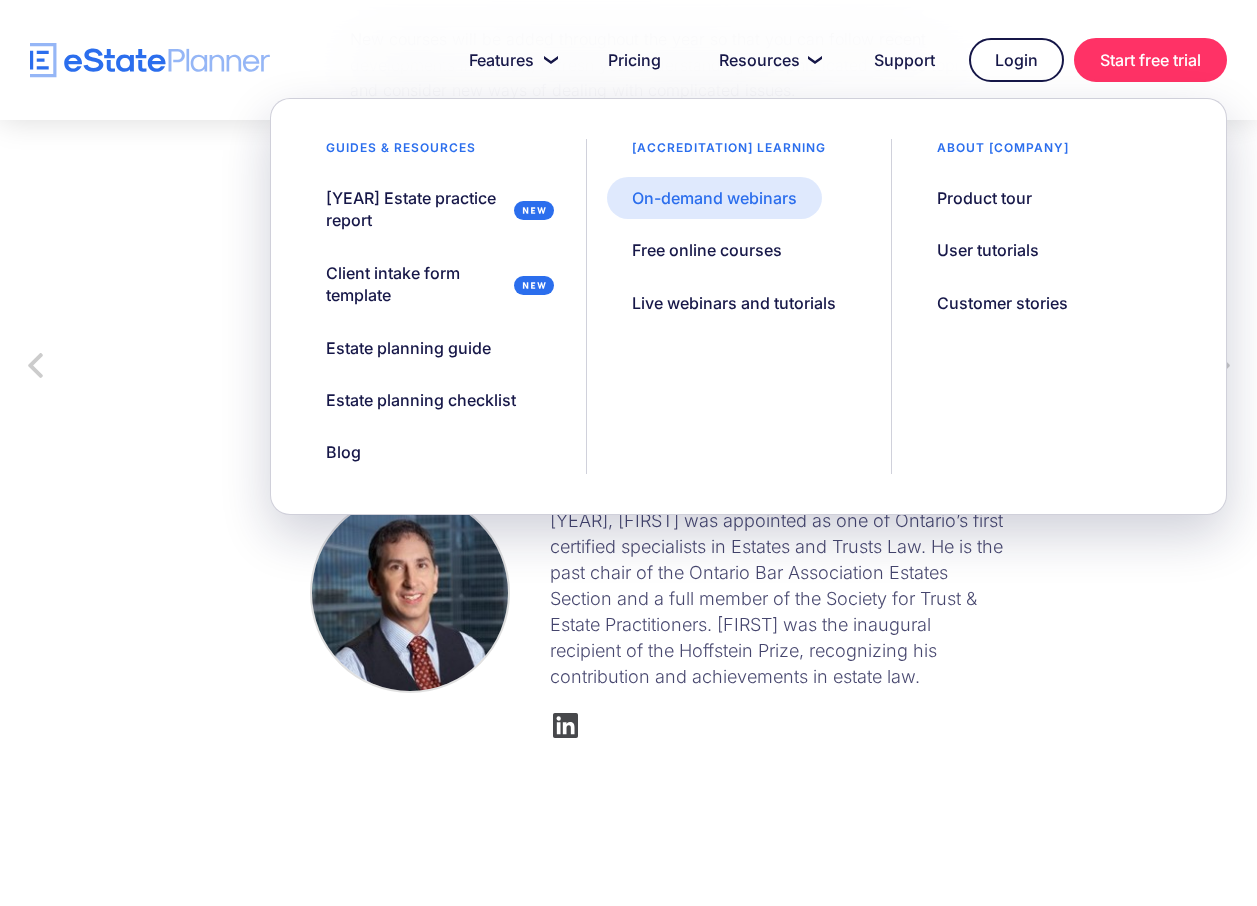 click on "On-demand webinars" at bounding box center [714, 198] 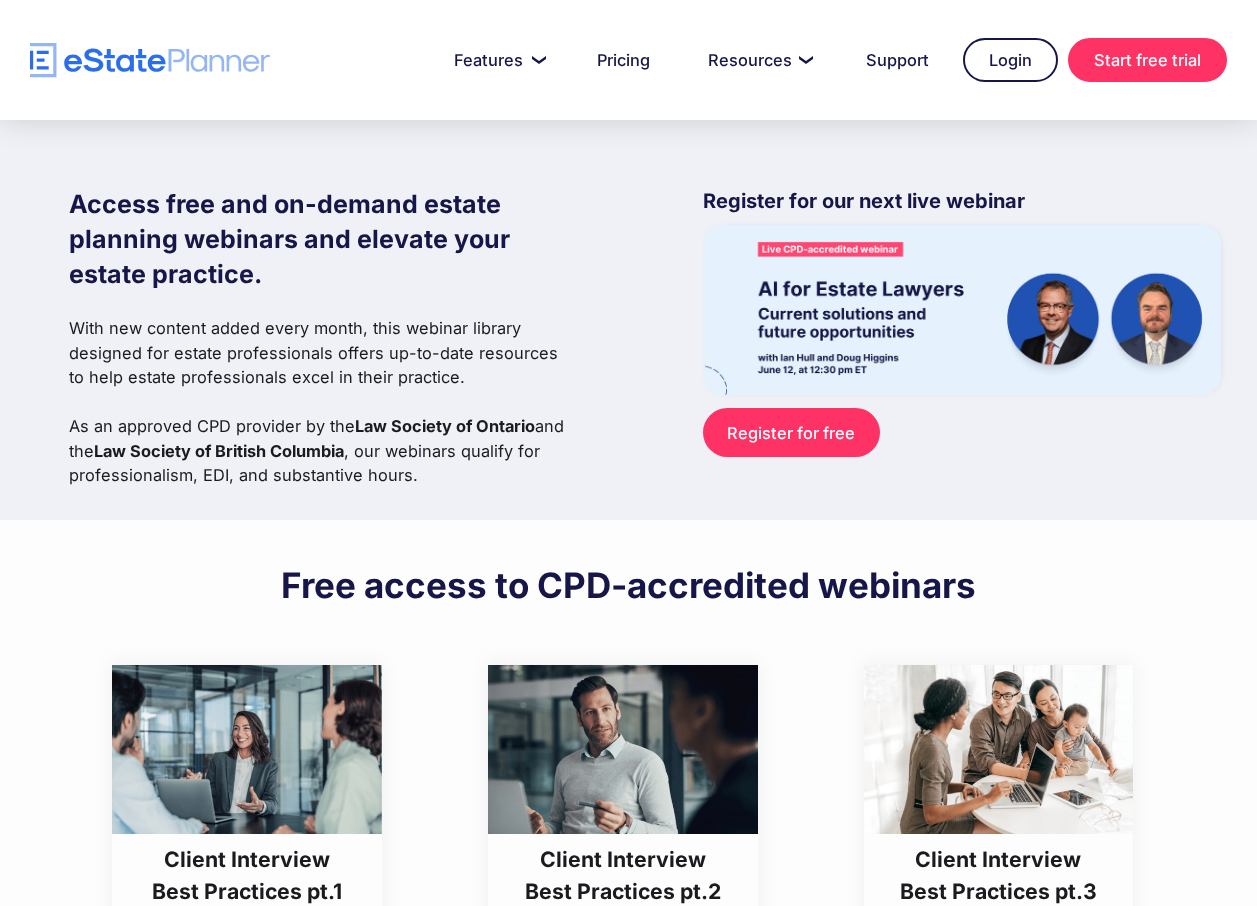 scroll, scrollTop: 0, scrollLeft: 0, axis: both 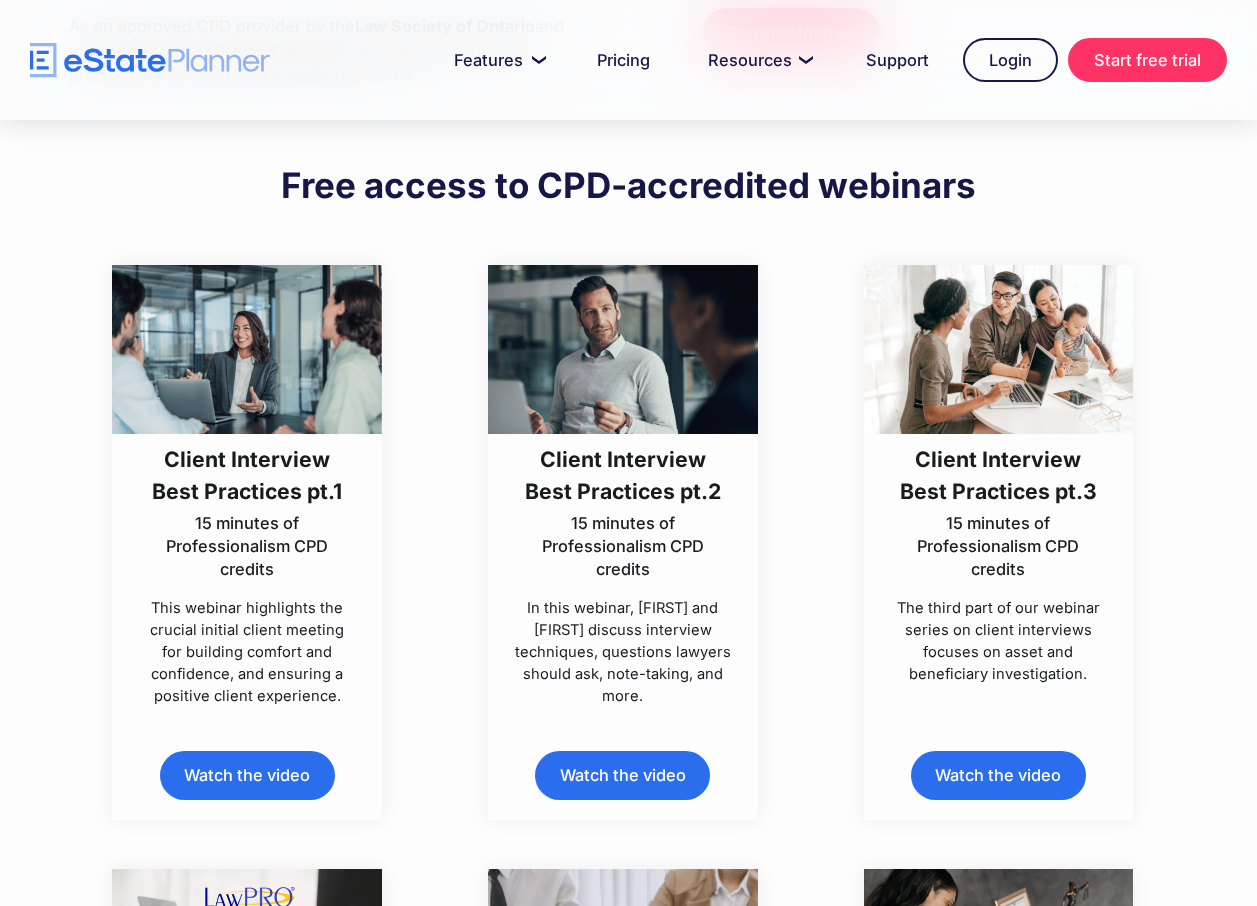 click on "Watch the video" at bounding box center (247, 775) 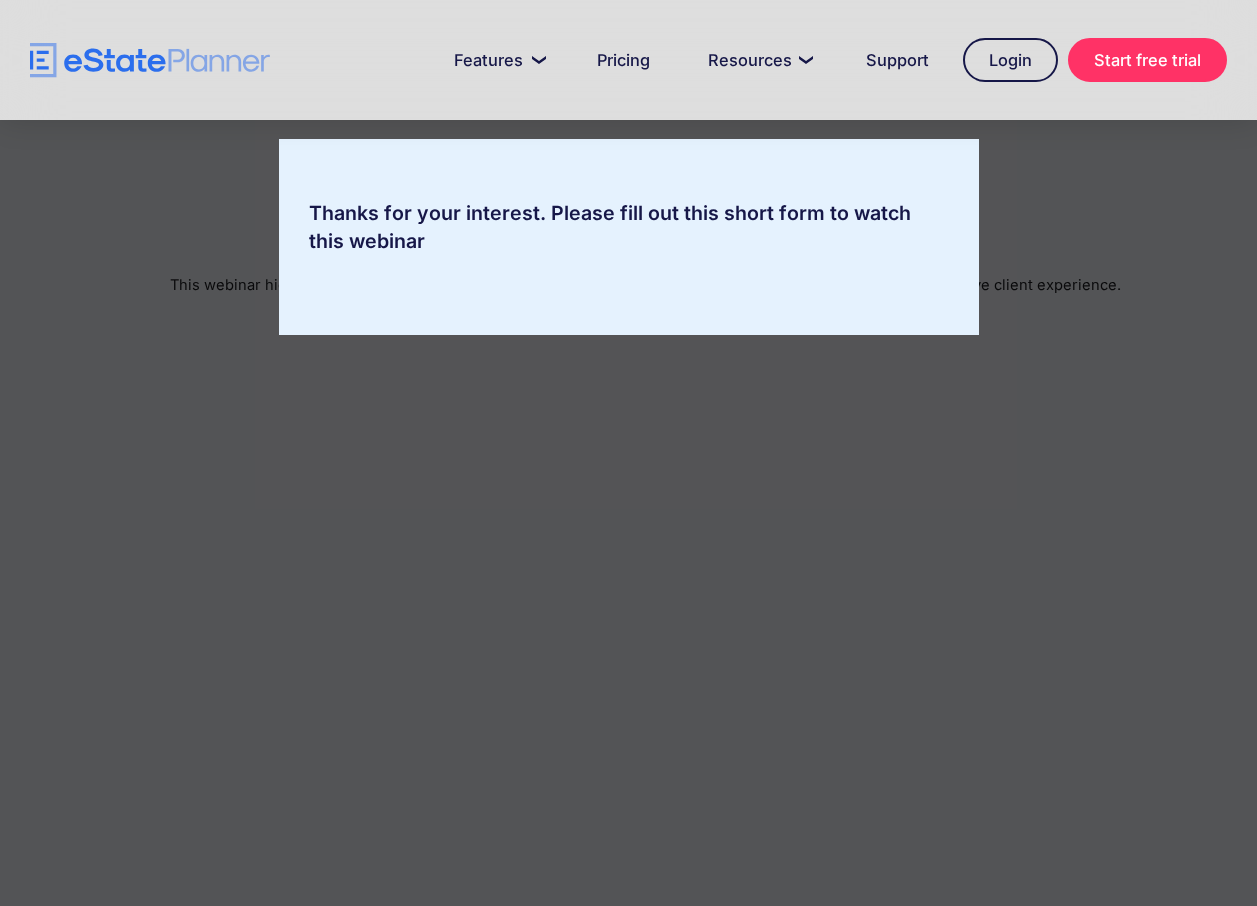 scroll, scrollTop: 0, scrollLeft: 0, axis: both 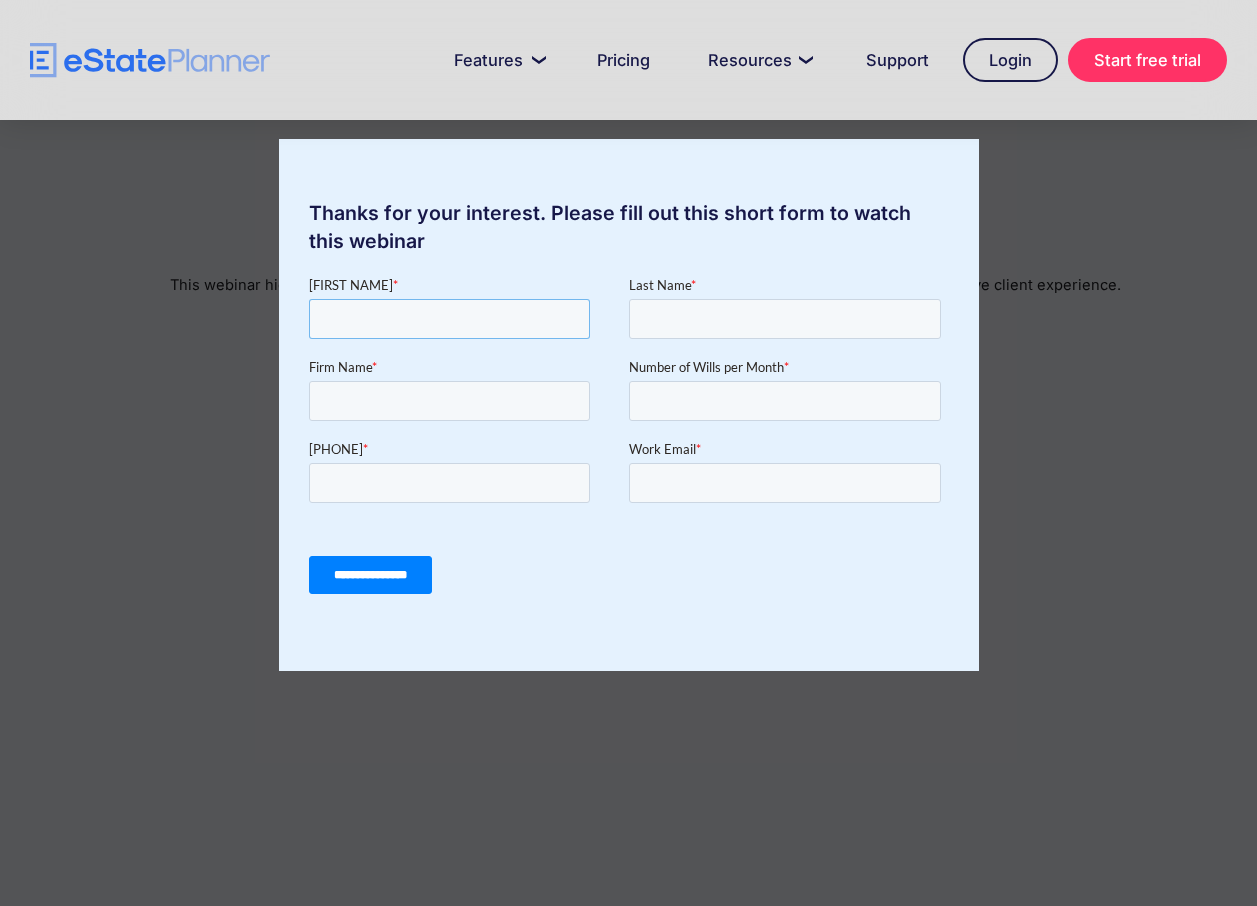 click on "First Name *" at bounding box center [448, 319] 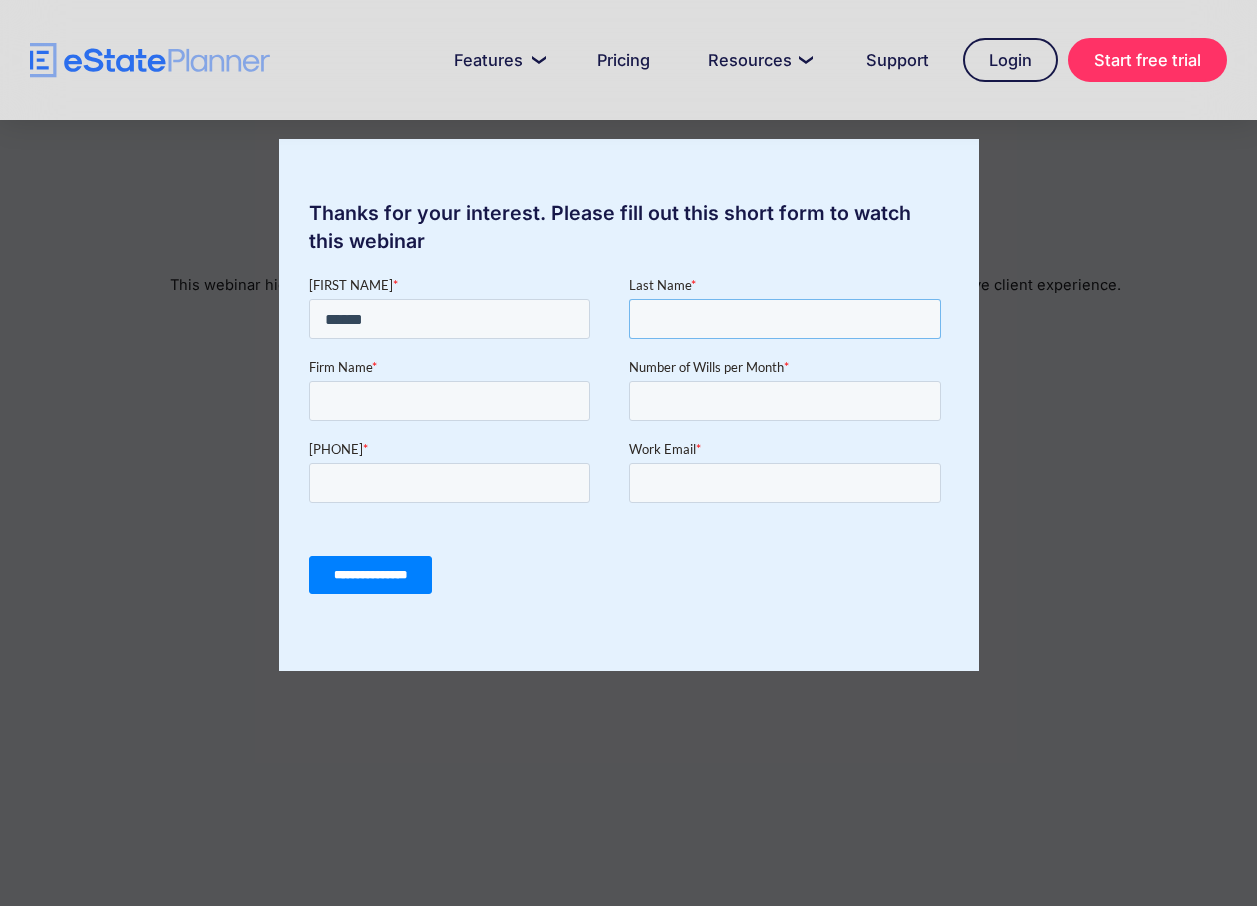 type on "******" 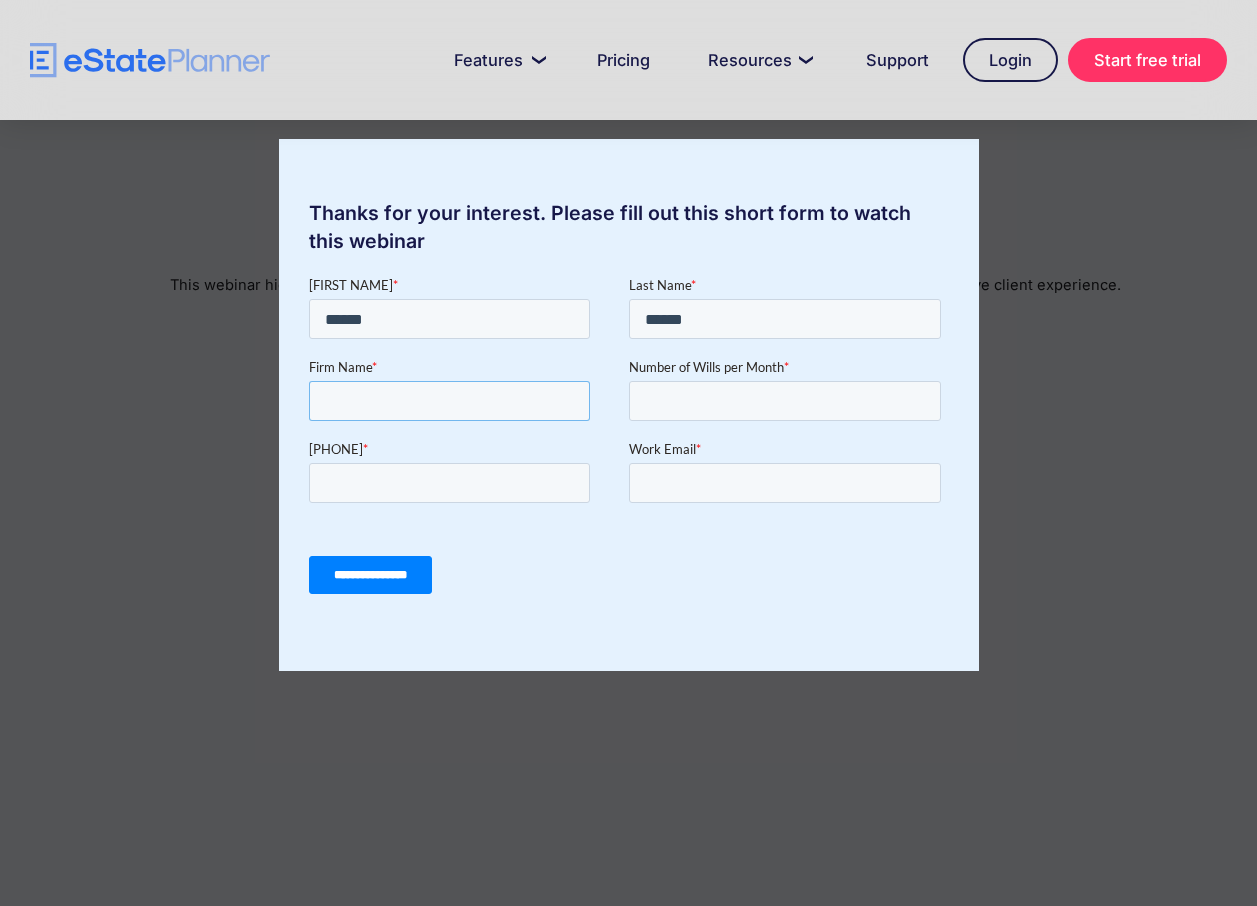 type on "**********" 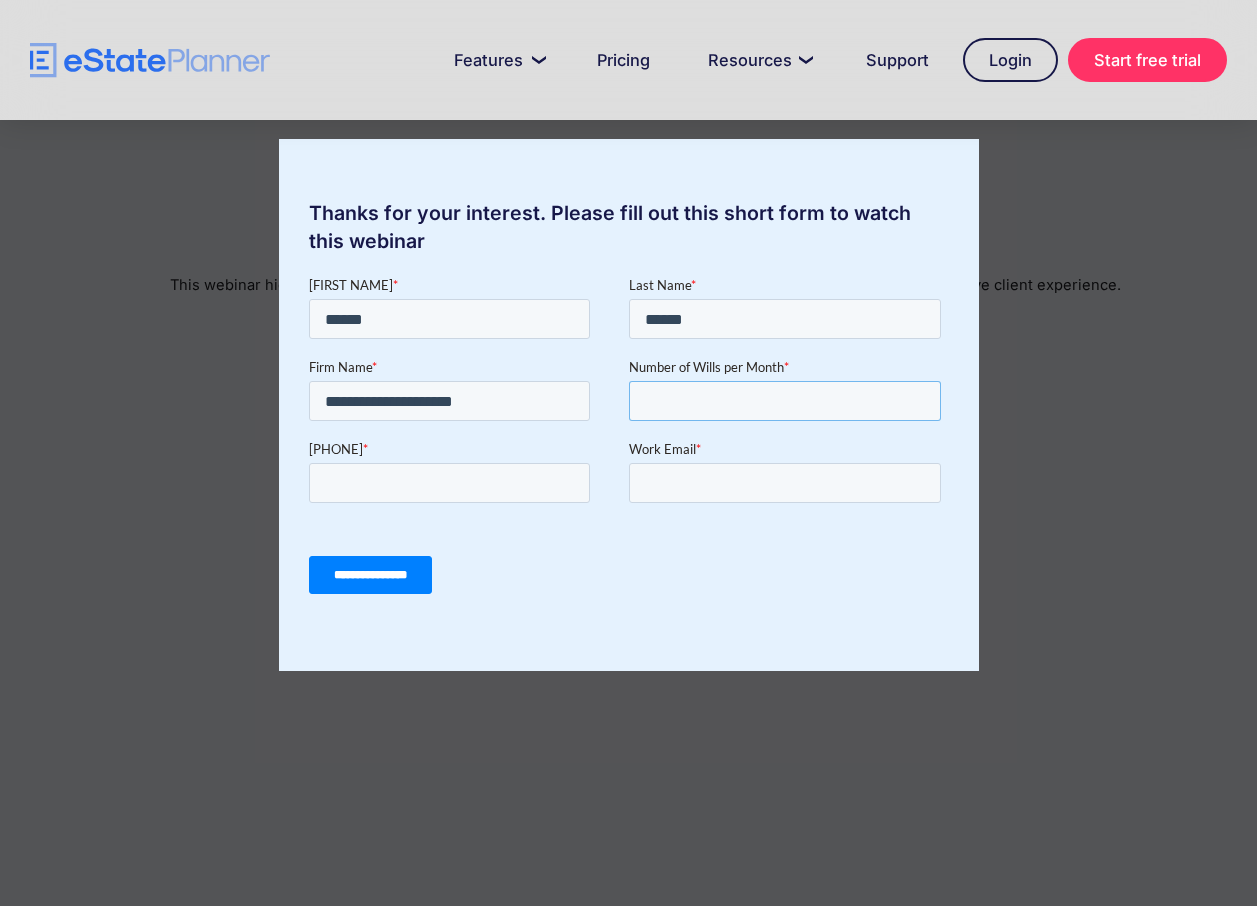type on "*" 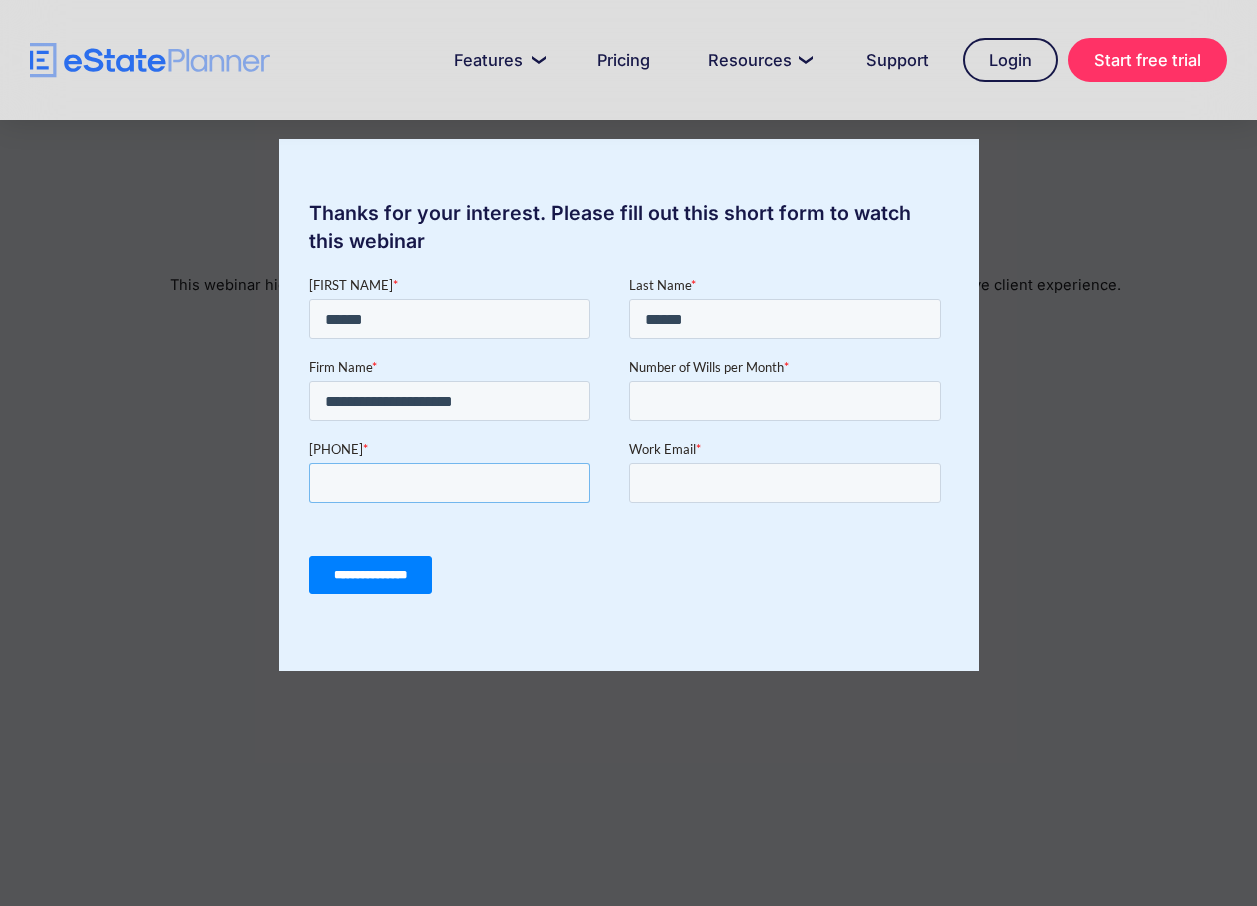 type on "**********" 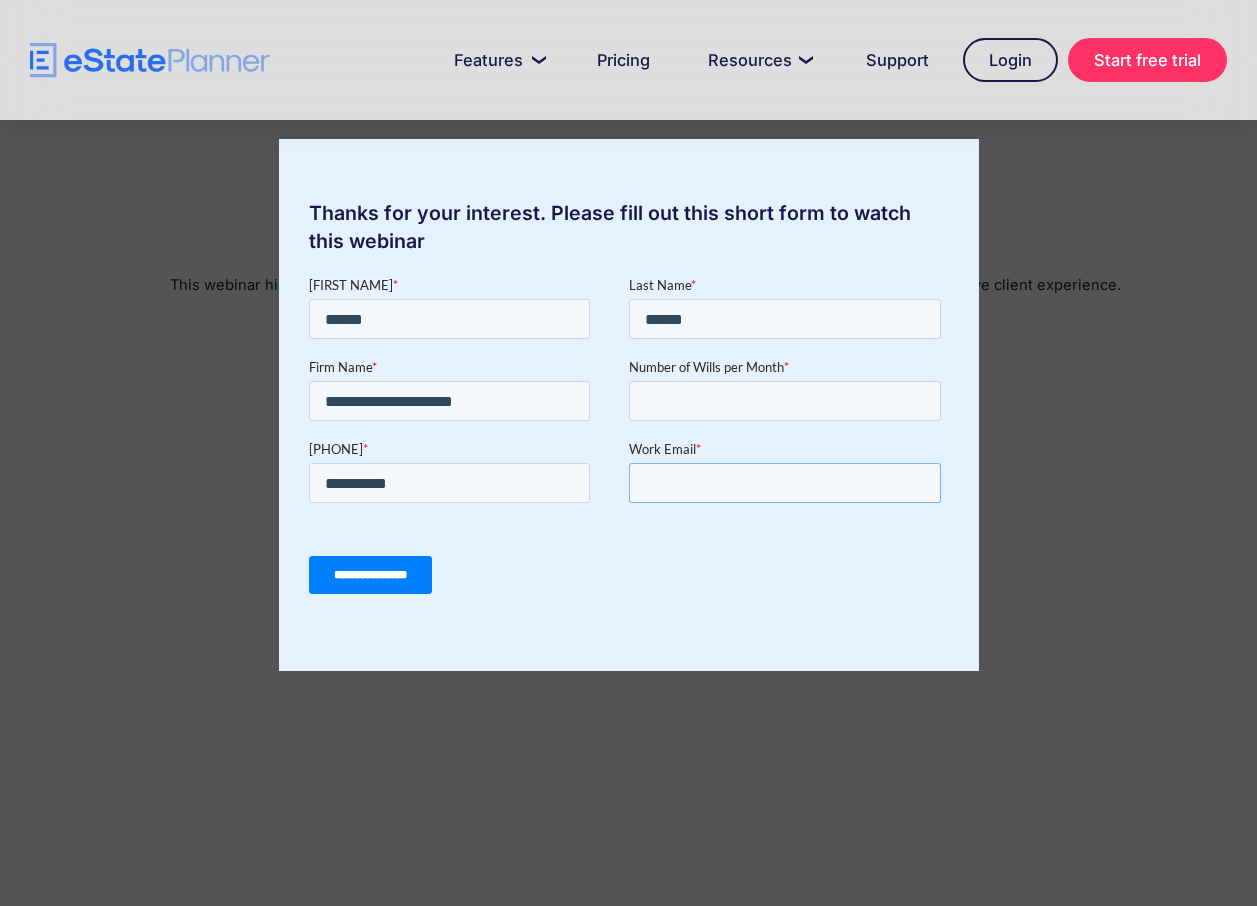 type on "**********" 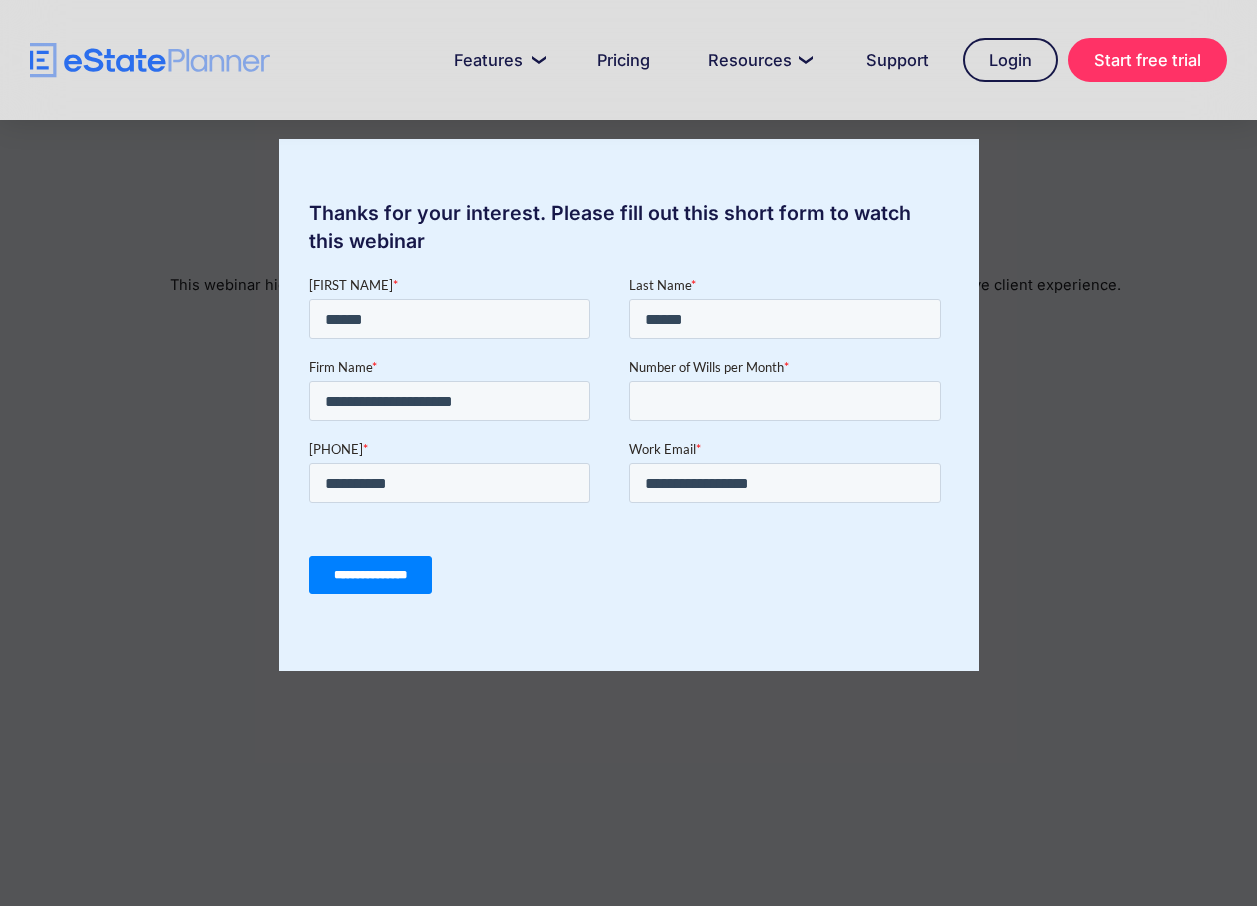 click on "**********" at bounding box center [369, 575] 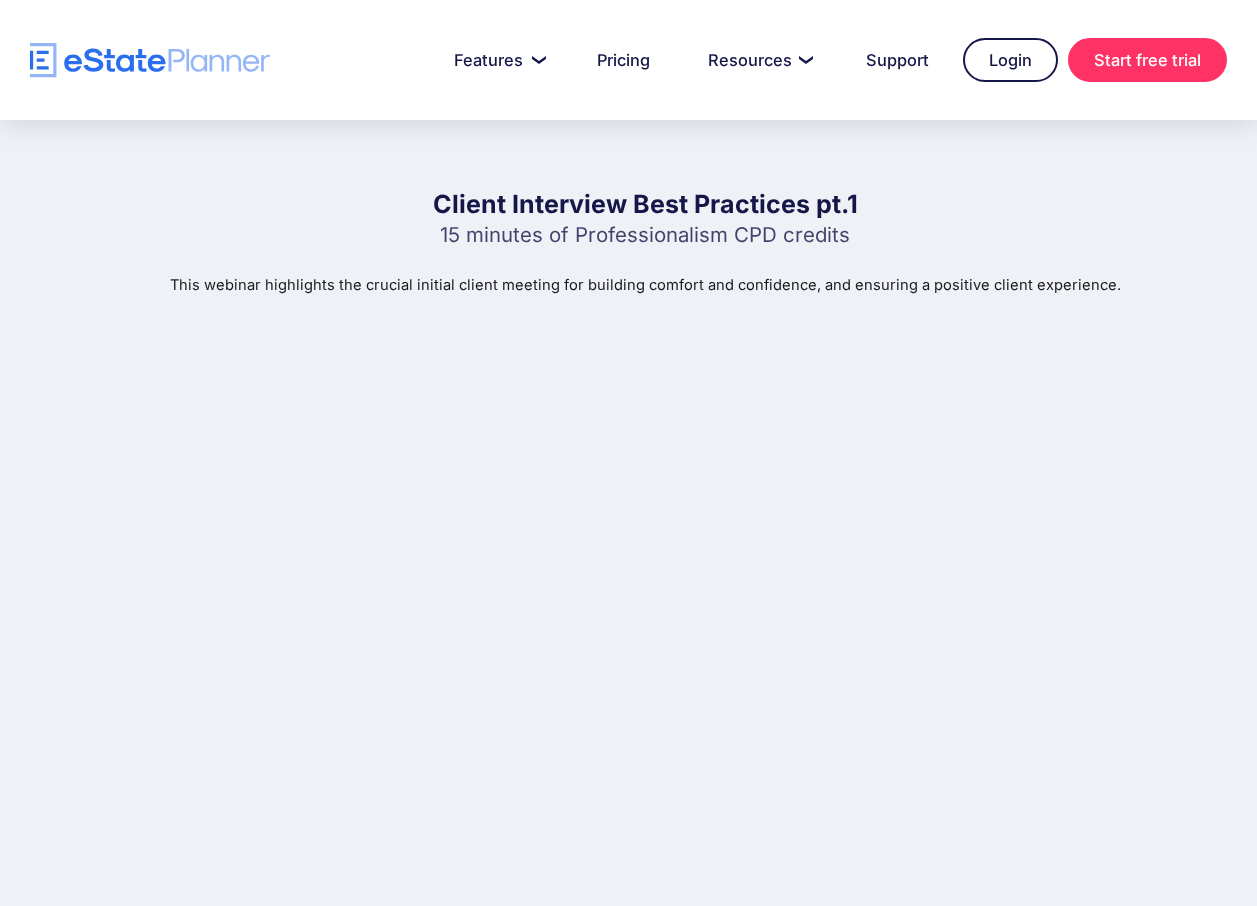 scroll, scrollTop: 488, scrollLeft: 0, axis: vertical 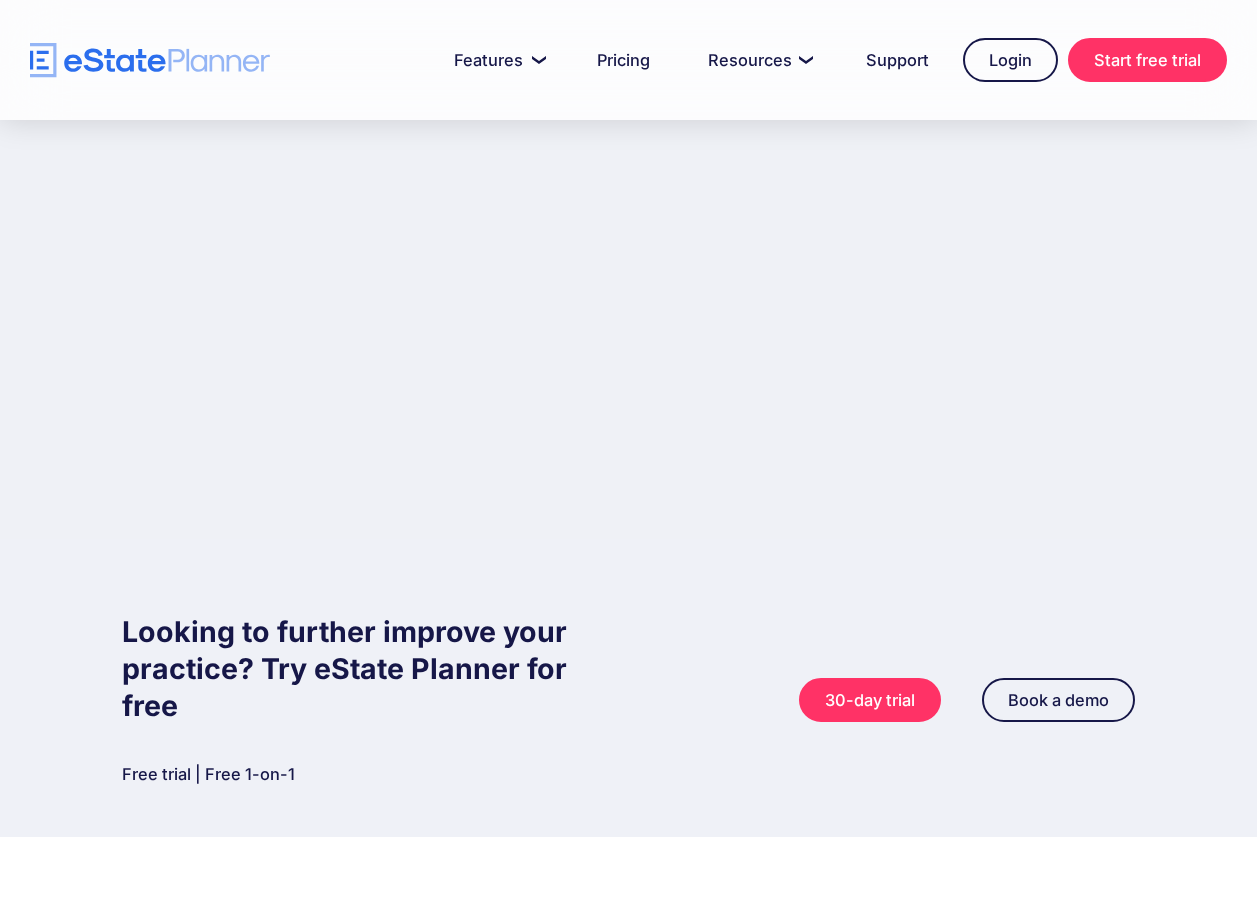 click on "Looking to further improve your practice? Try eState Planner for free Free trial | Free 1-on-1 30-day trial Book a demo" at bounding box center [628, 688] 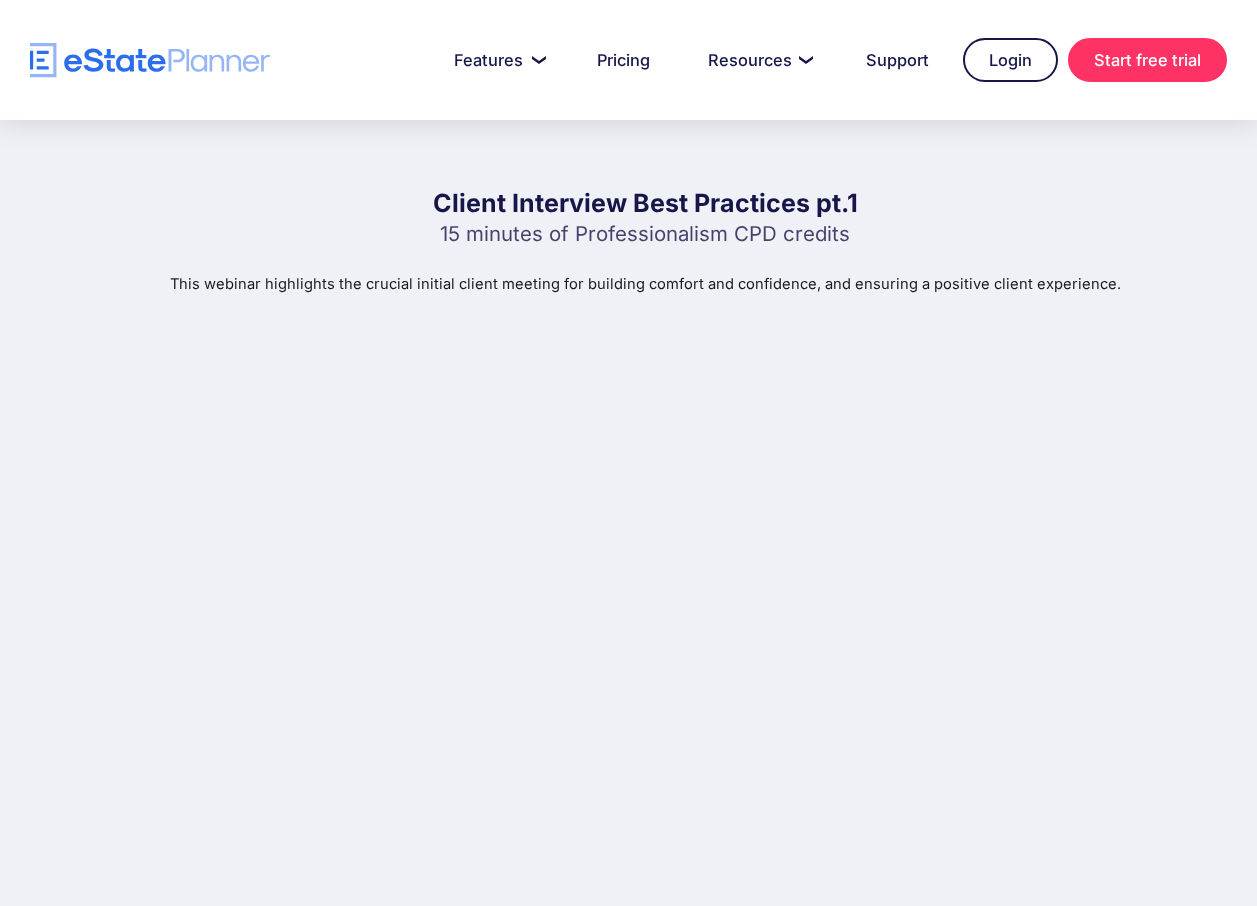 scroll, scrollTop: 0, scrollLeft: 0, axis: both 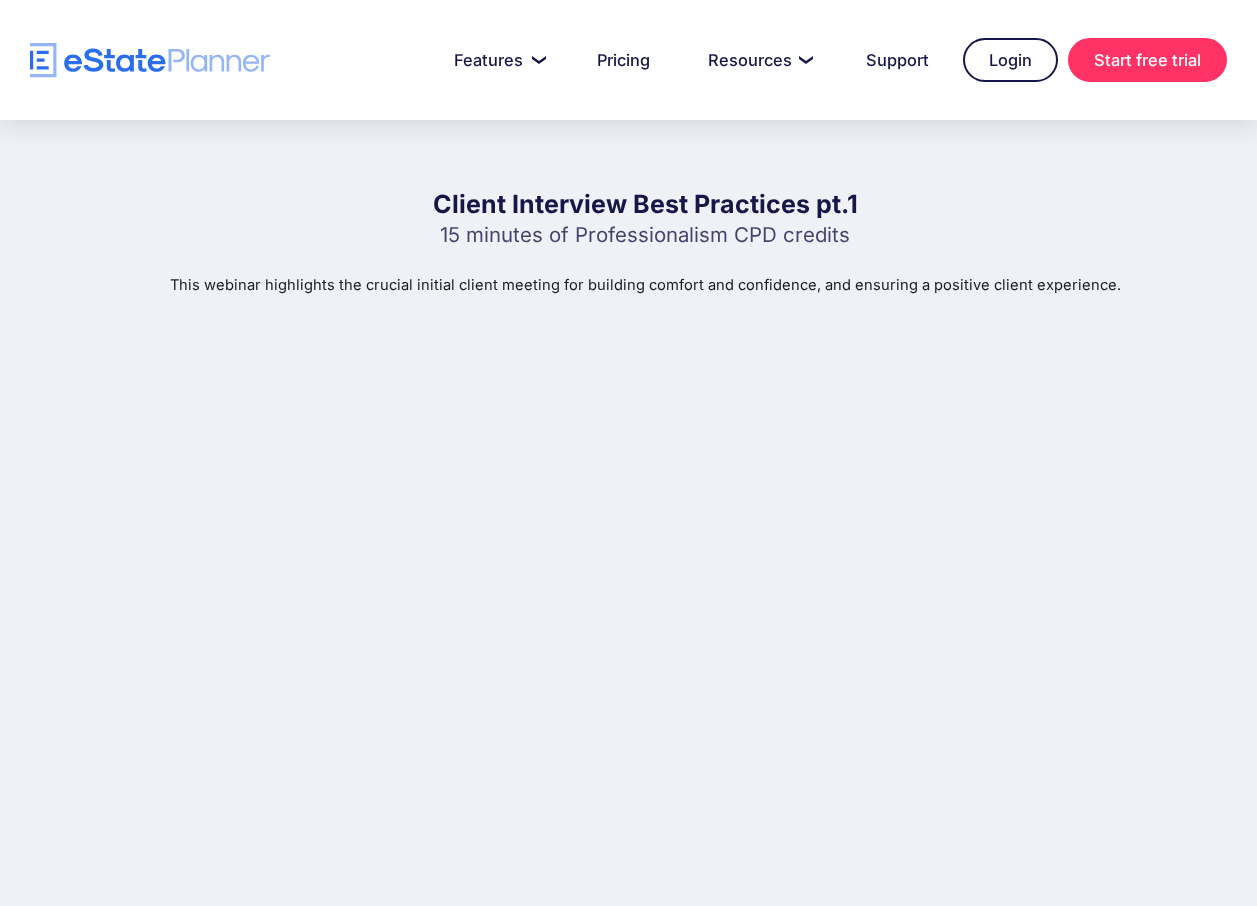 click on "Client Interview Best Practices pt.1 15 minutes of Professionalism CPD credits This webinar highlights the crucial initial client meeting for building comfort and confidence, and ensuring a positive client experience." at bounding box center [628, 573] 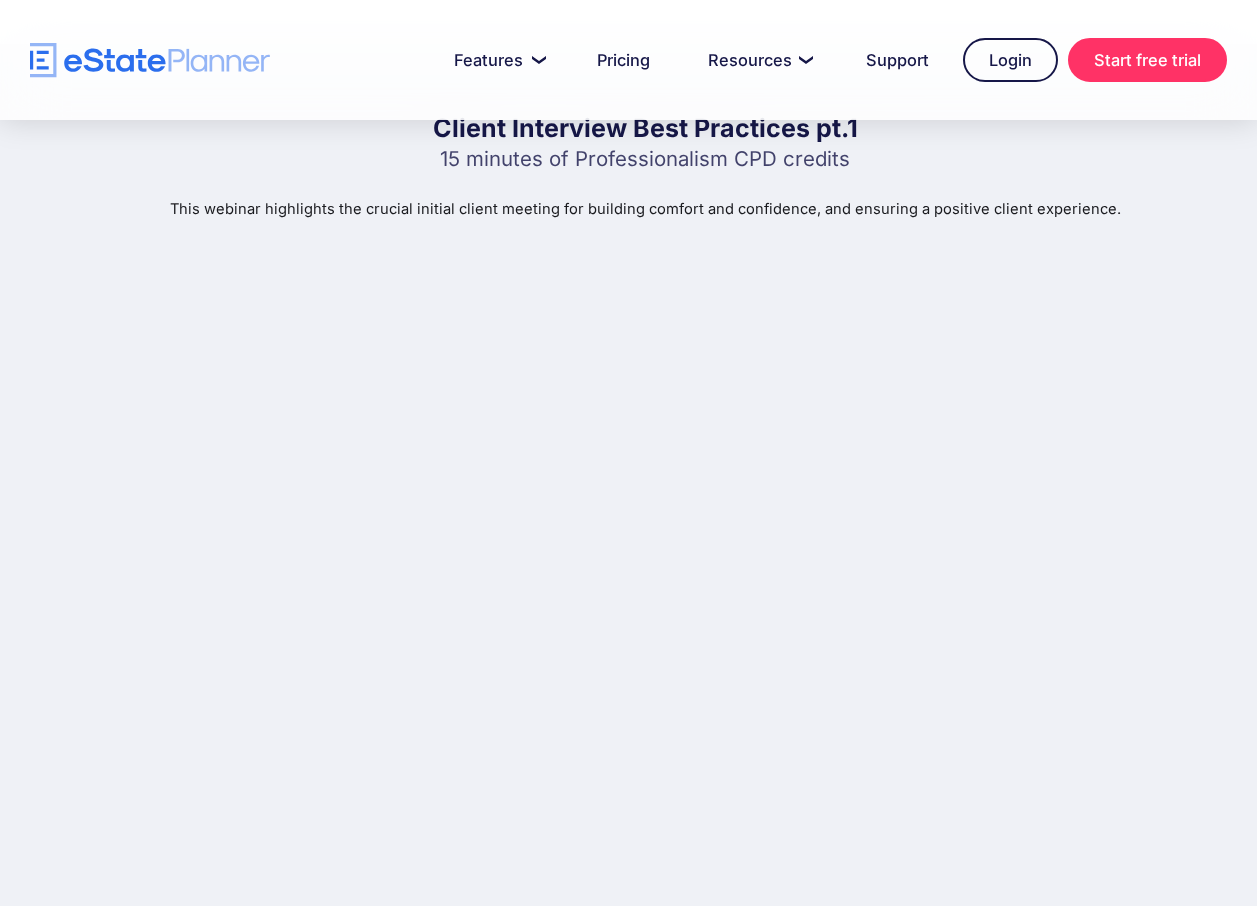 scroll, scrollTop: 100, scrollLeft: 0, axis: vertical 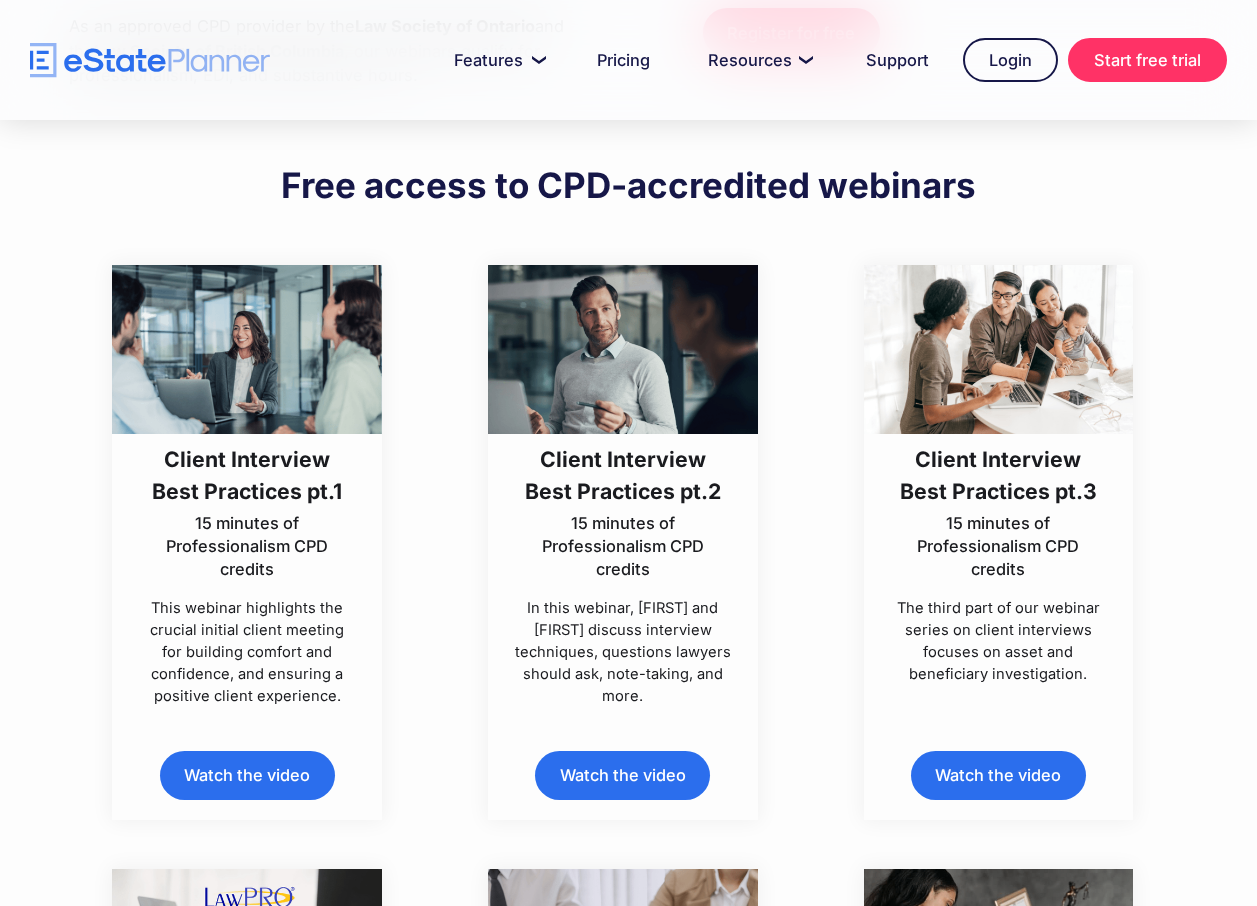 click at bounding box center (623, 349) 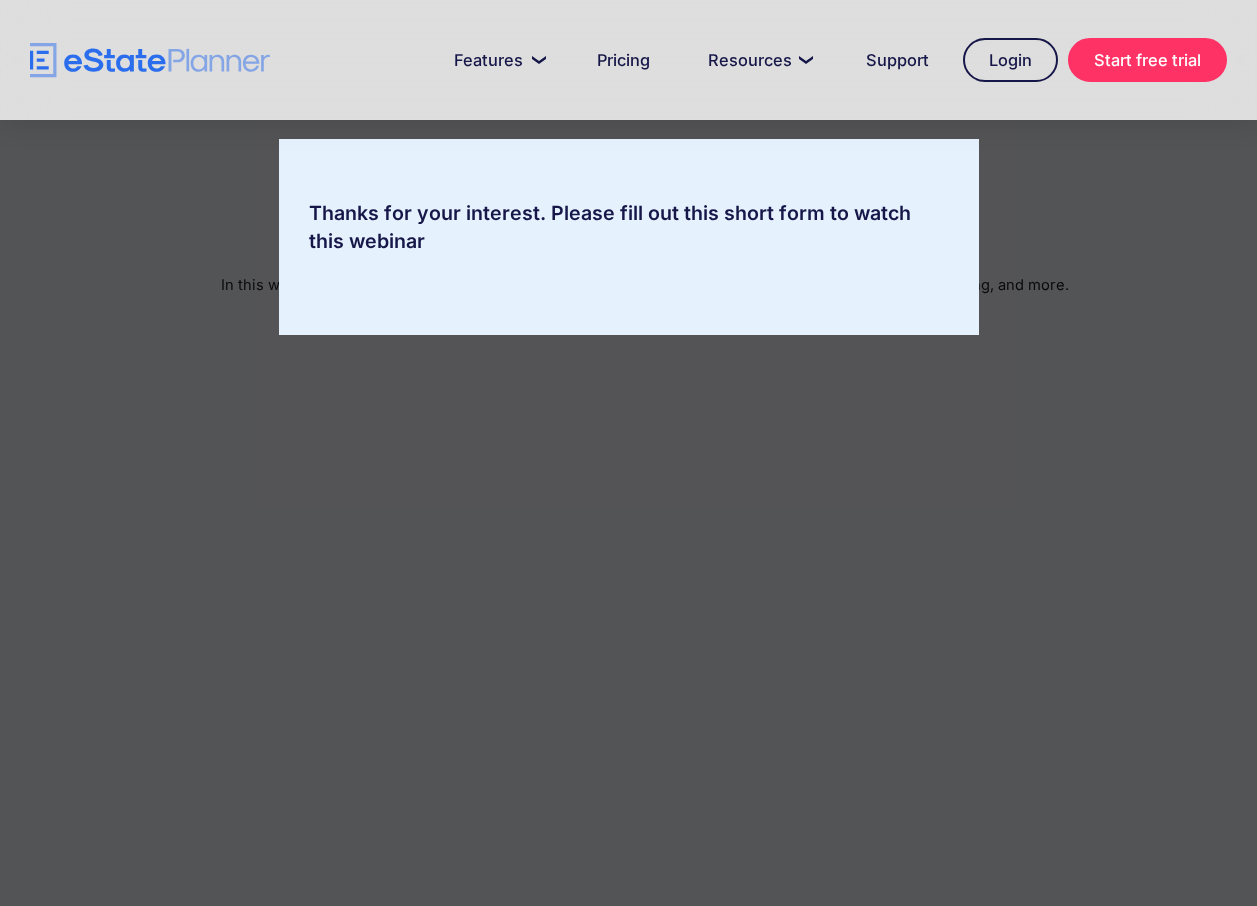 scroll, scrollTop: 0, scrollLeft: 0, axis: both 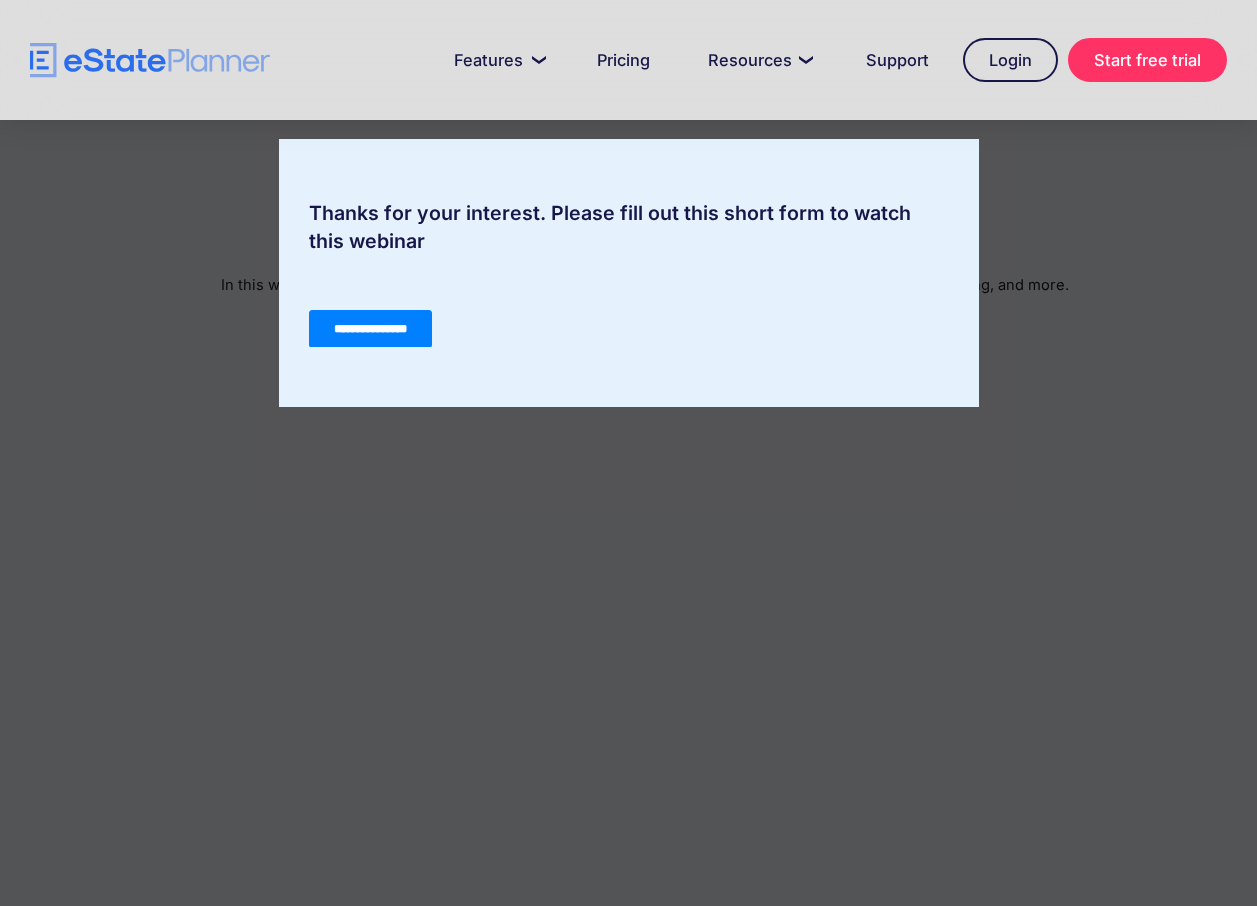 click on "**********" at bounding box center [369, 329] 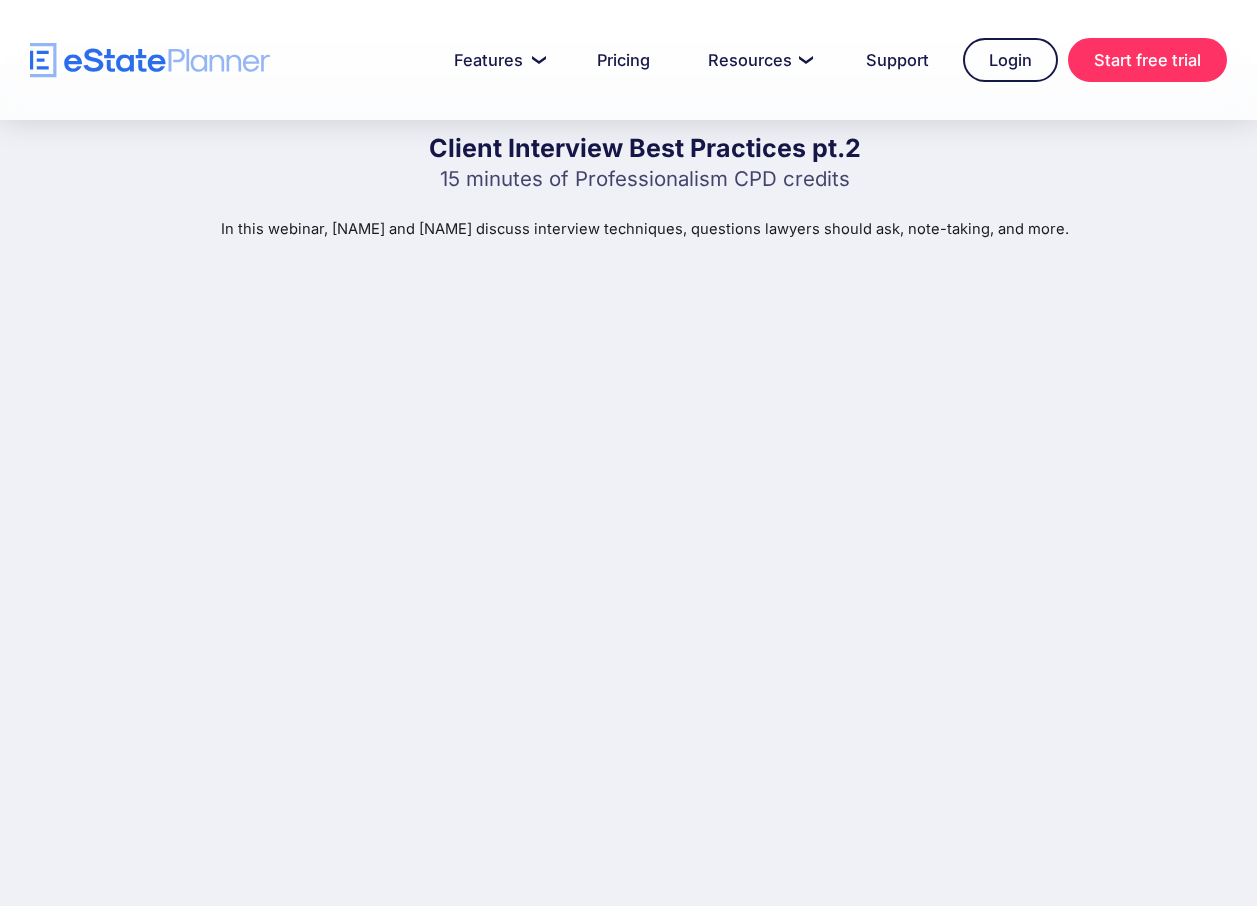 scroll, scrollTop: 100, scrollLeft: 0, axis: vertical 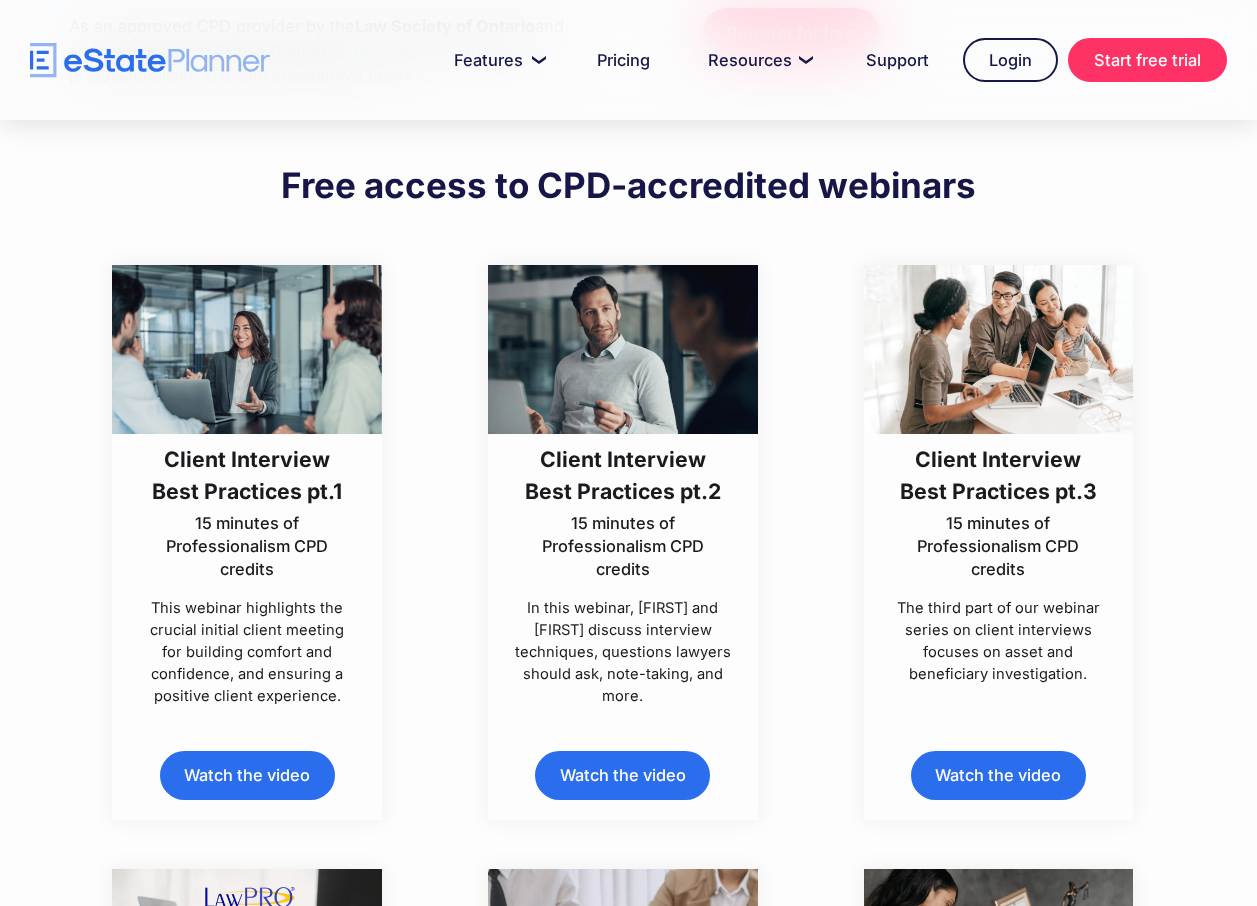 click at bounding box center [999, 349] 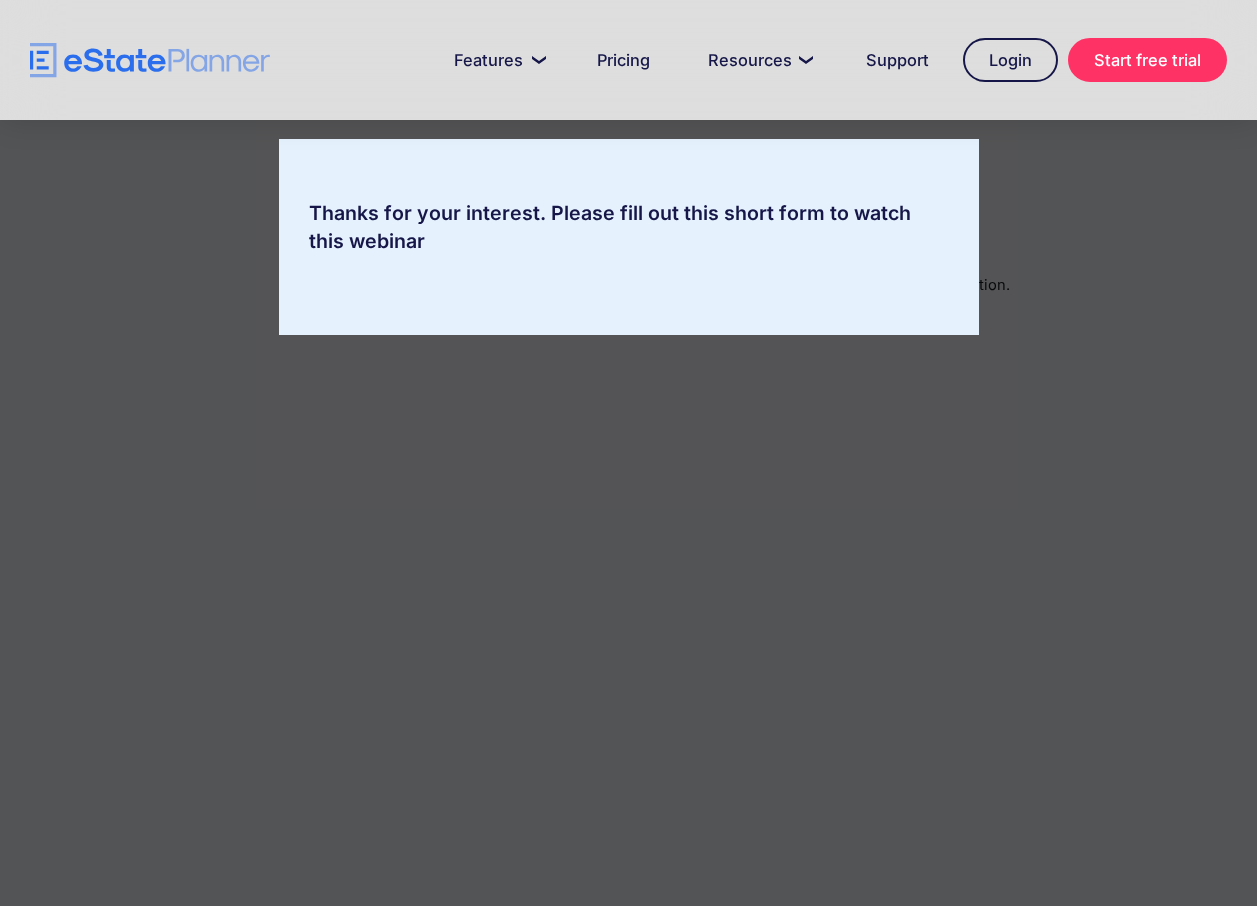 scroll, scrollTop: 0, scrollLeft: 0, axis: both 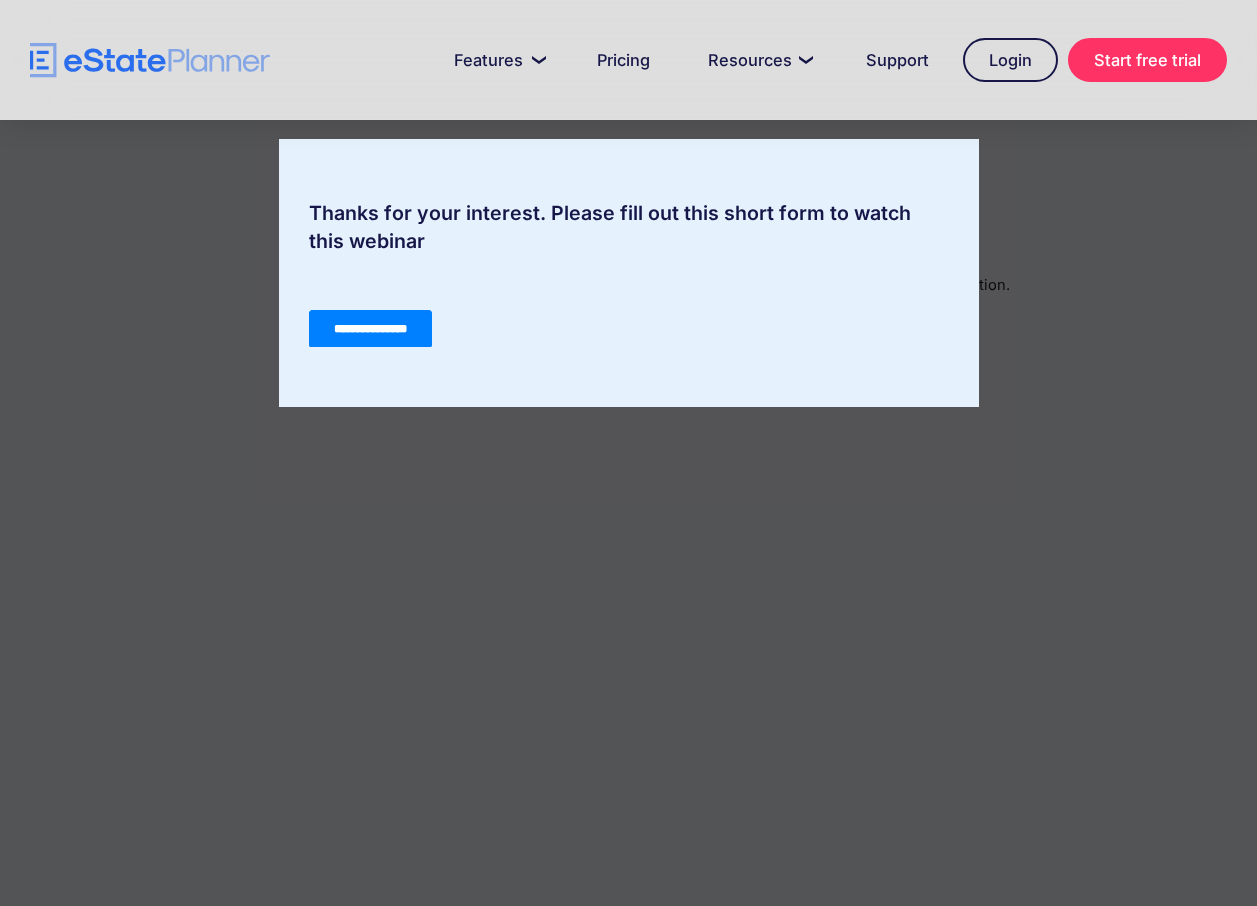 click on "**********" at bounding box center [369, 329] 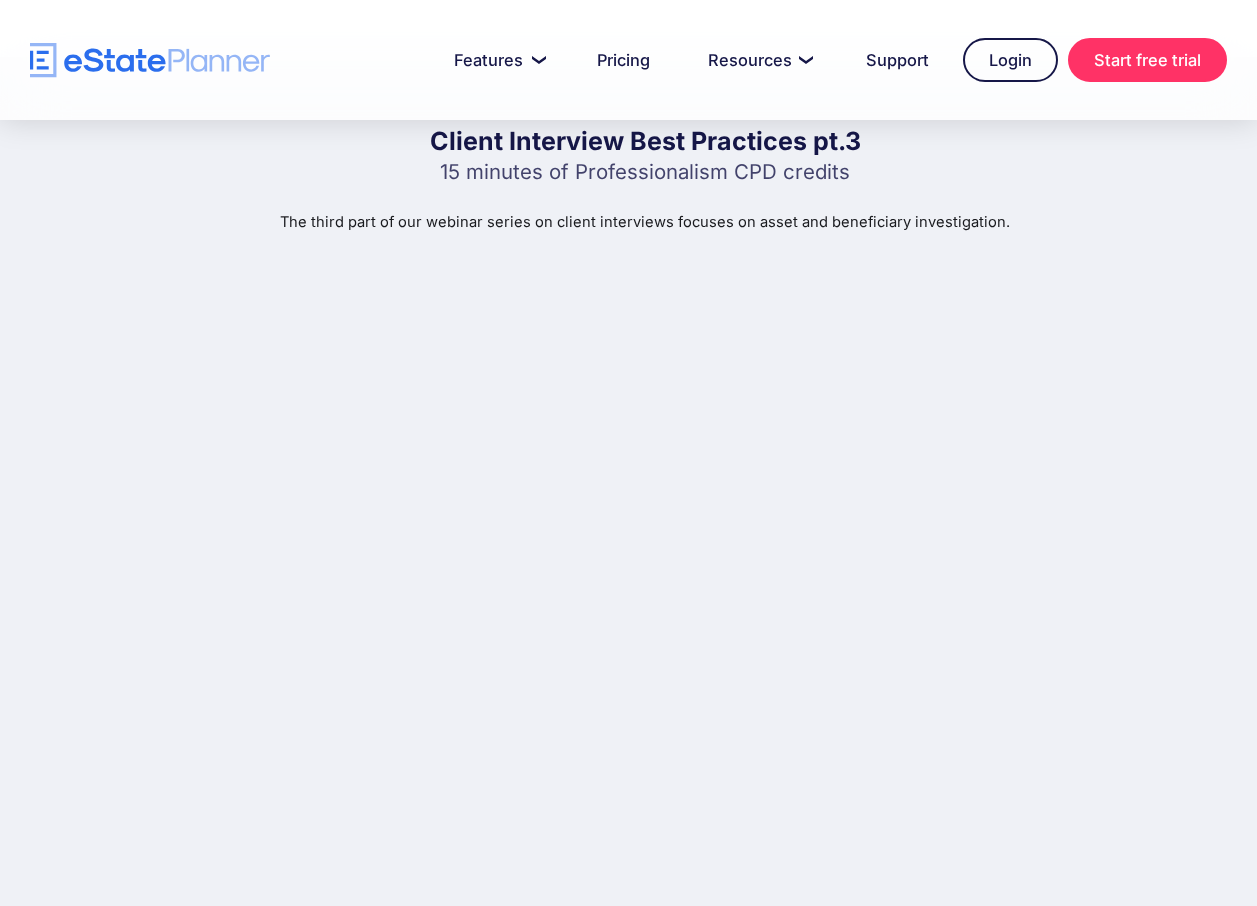 scroll, scrollTop: 200, scrollLeft: 0, axis: vertical 